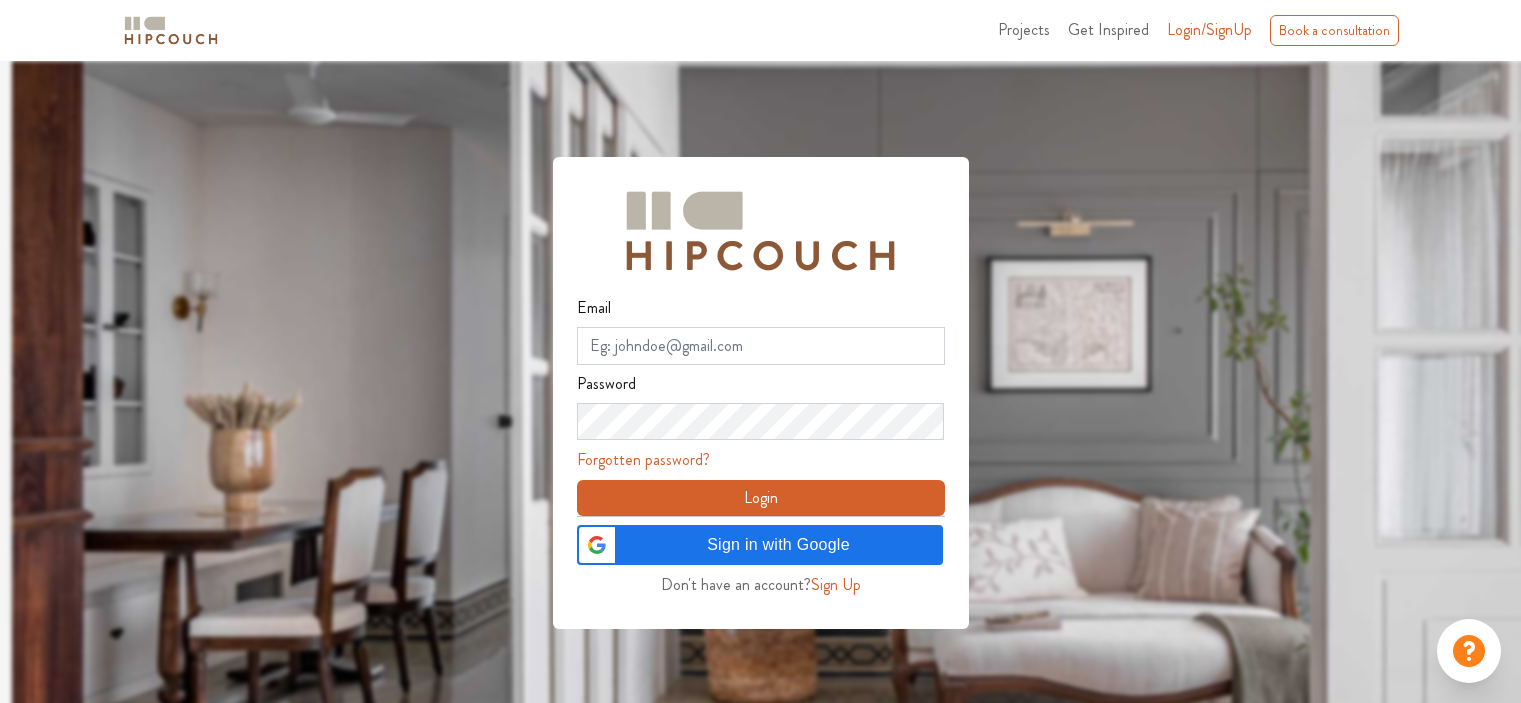 scroll, scrollTop: 0, scrollLeft: 0, axis: both 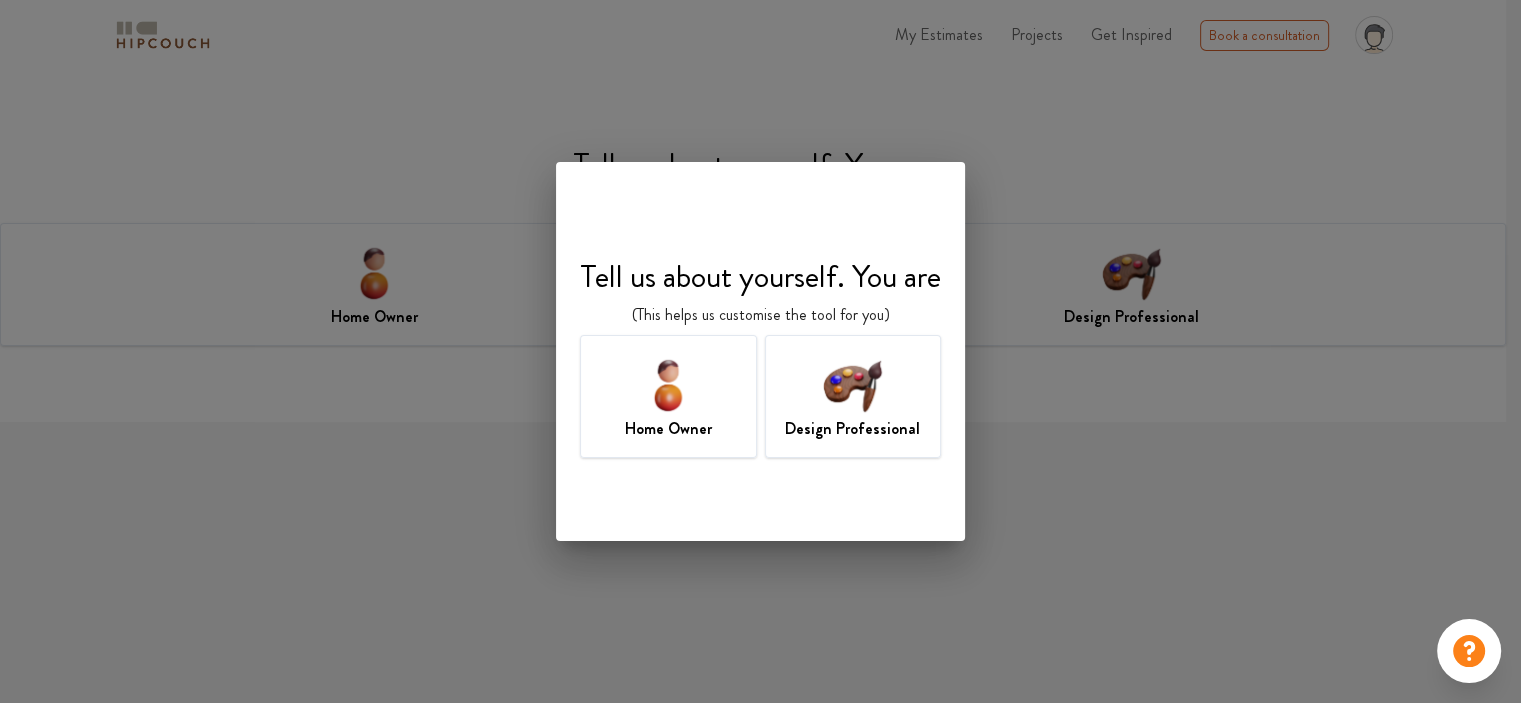 click on "Design Professional" at bounding box center (852, 429) 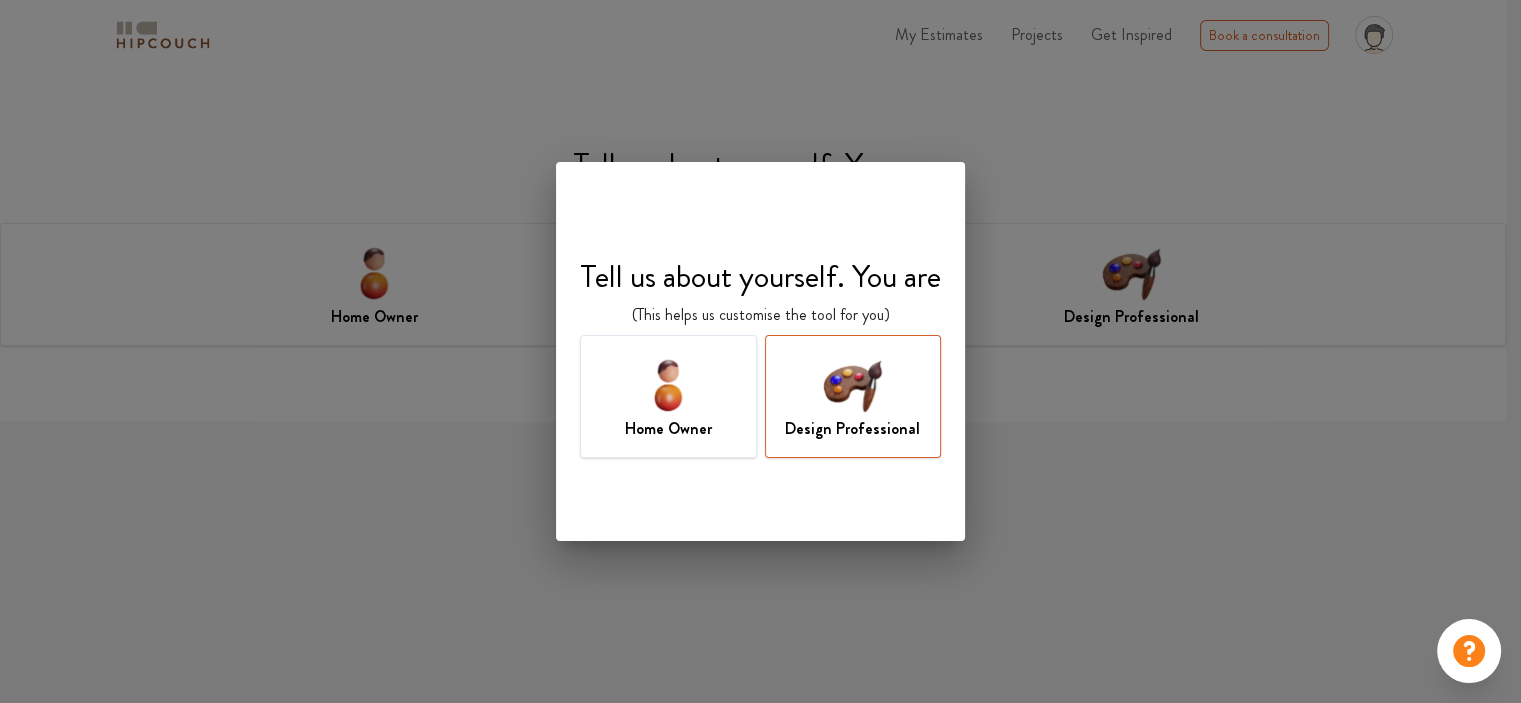 click at bounding box center [852, 384] 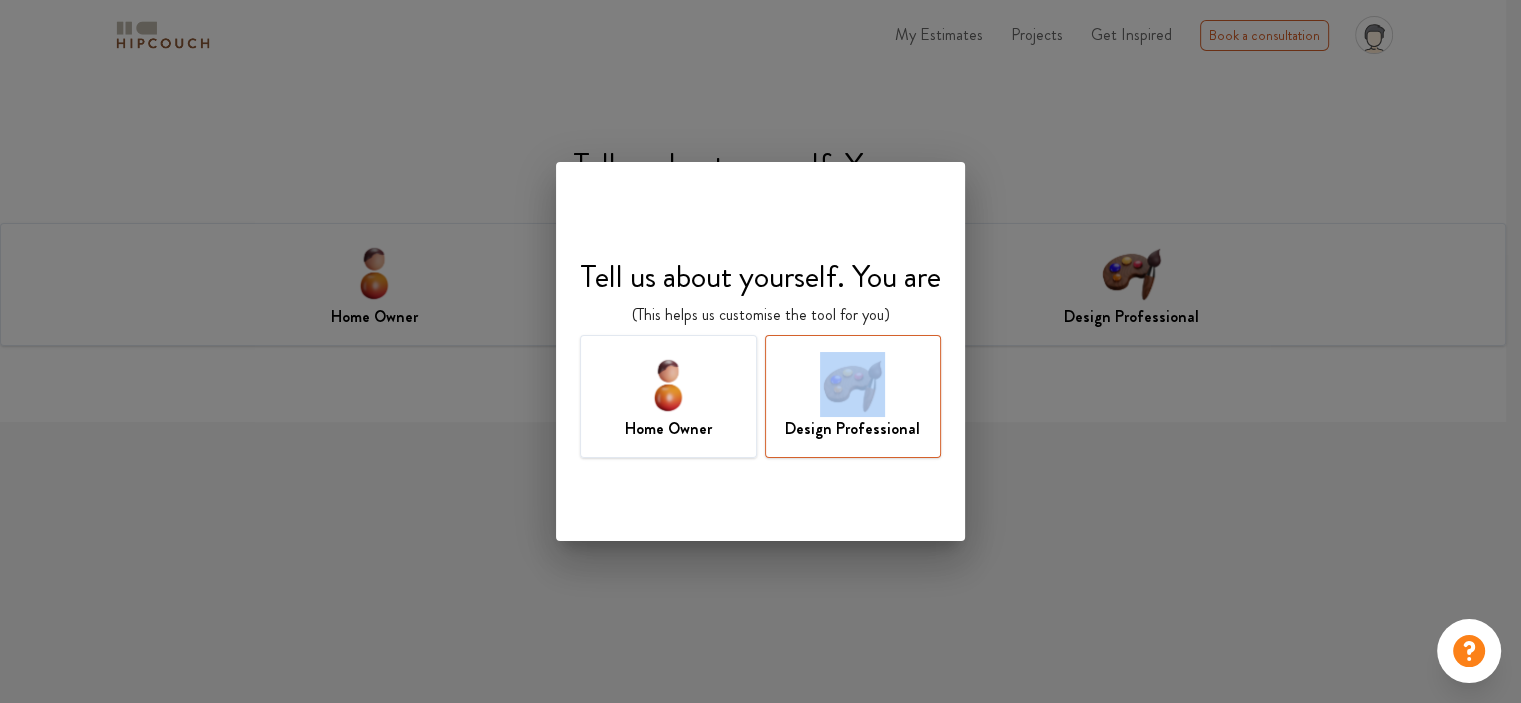 click on "Design Professional" at bounding box center (853, 396) 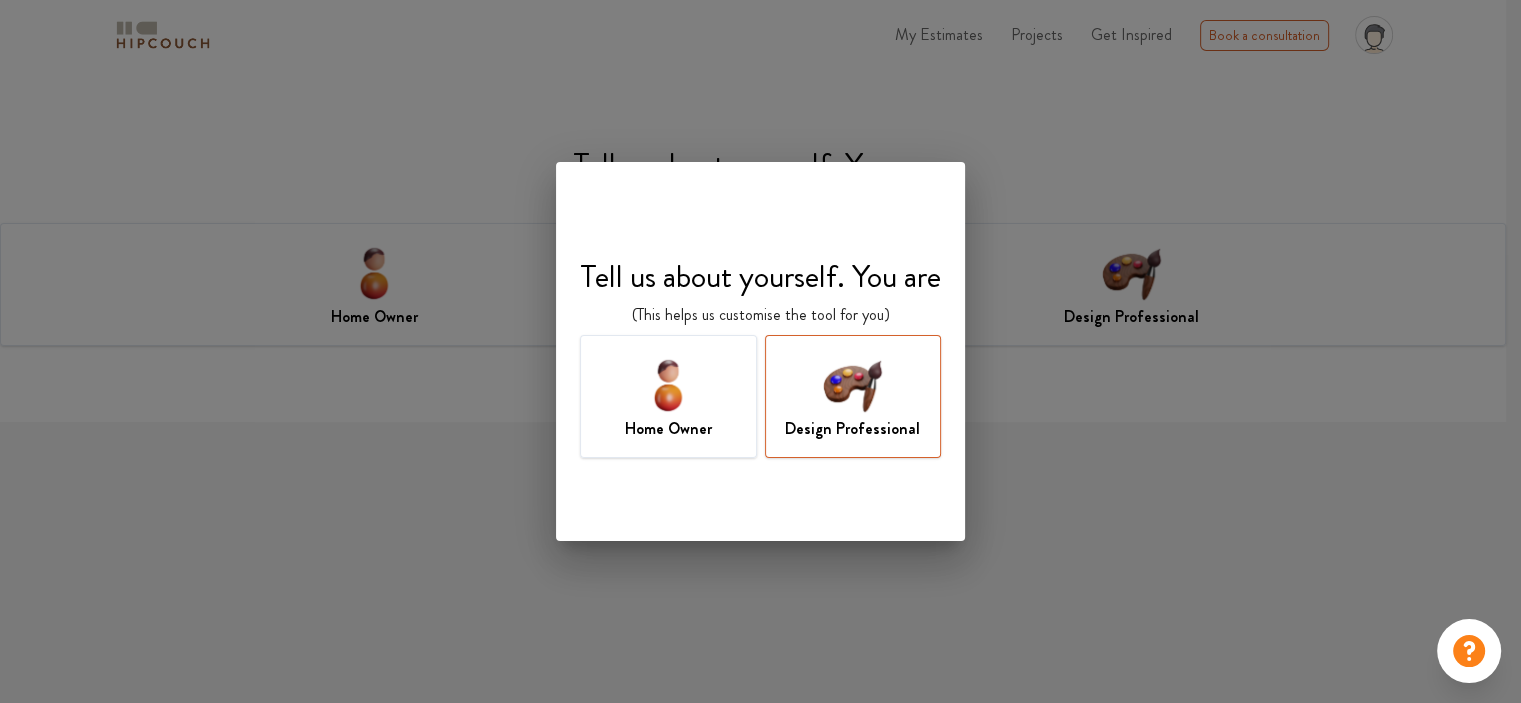 click on "Tell us about yourself. You are (This helps us customise the tool for you) Home Owner Design Professional" at bounding box center (760, 358) 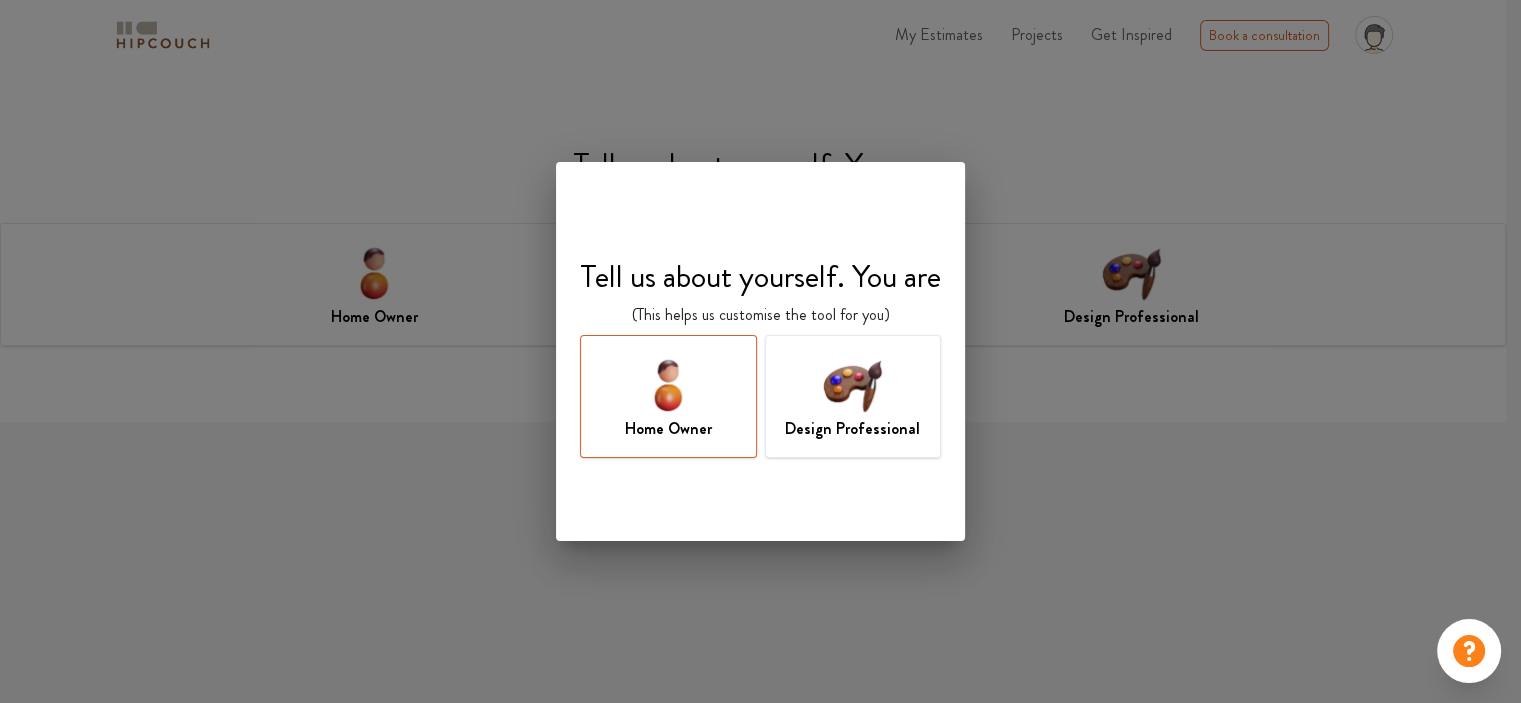 click at bounding box center [852, 384] 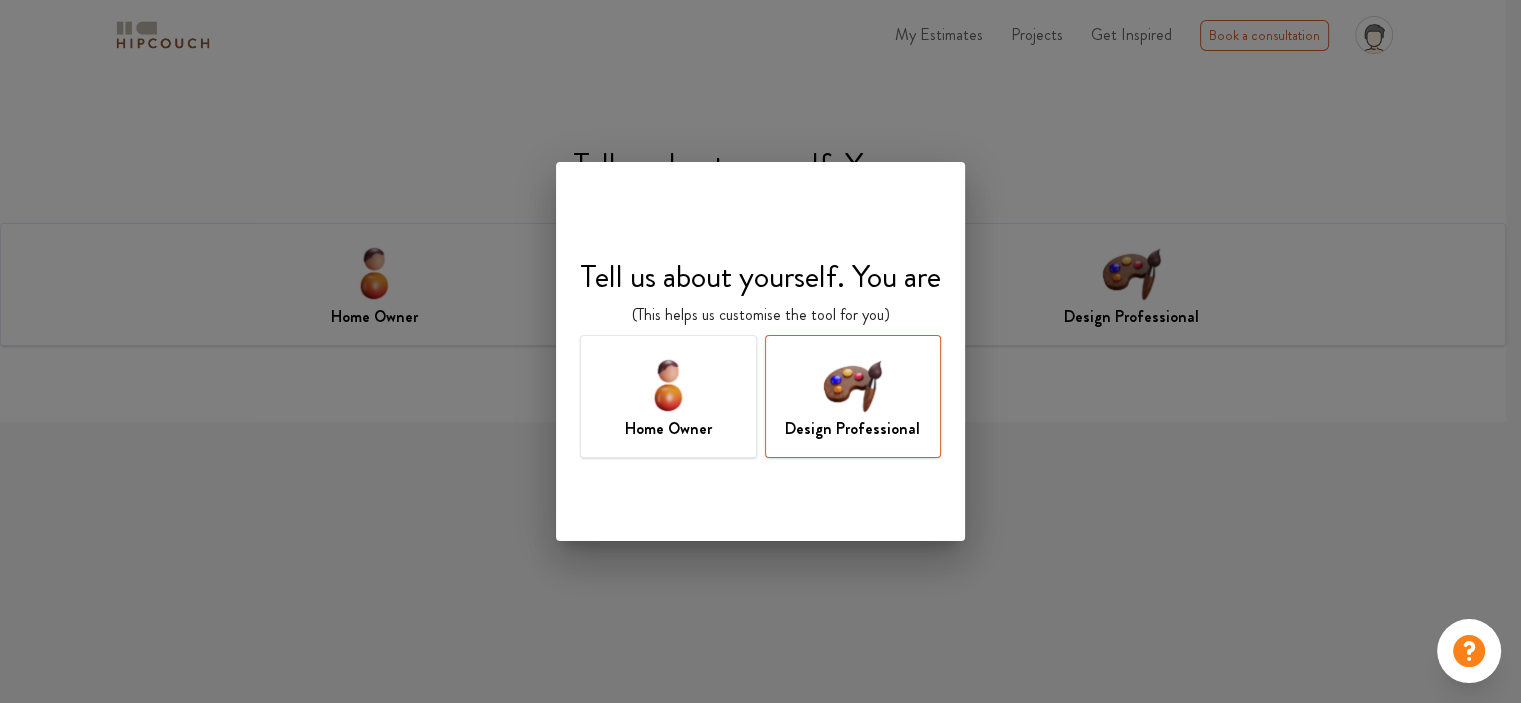 click at bounding box center (852, 384) 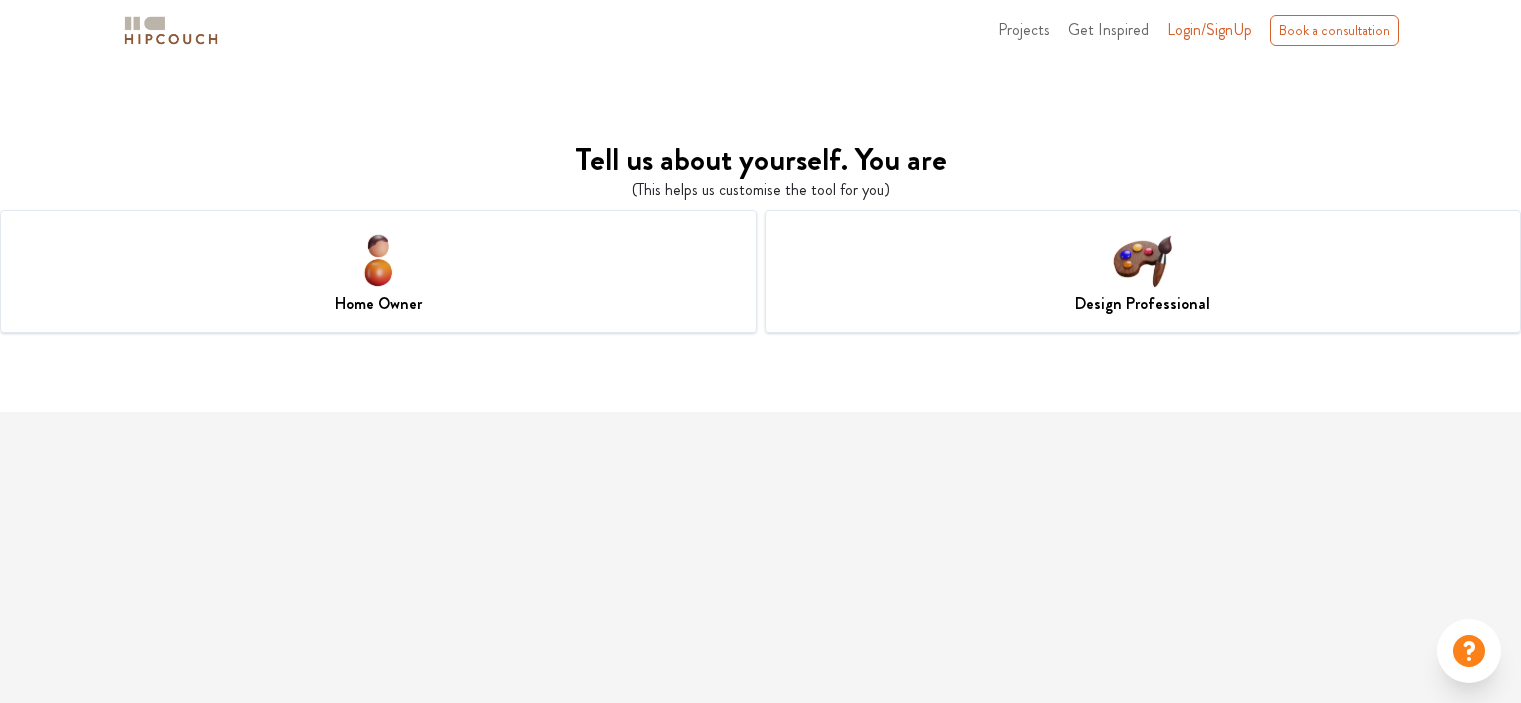 scroll, scrollTop: 0, scrollLeft: 0, axis: both 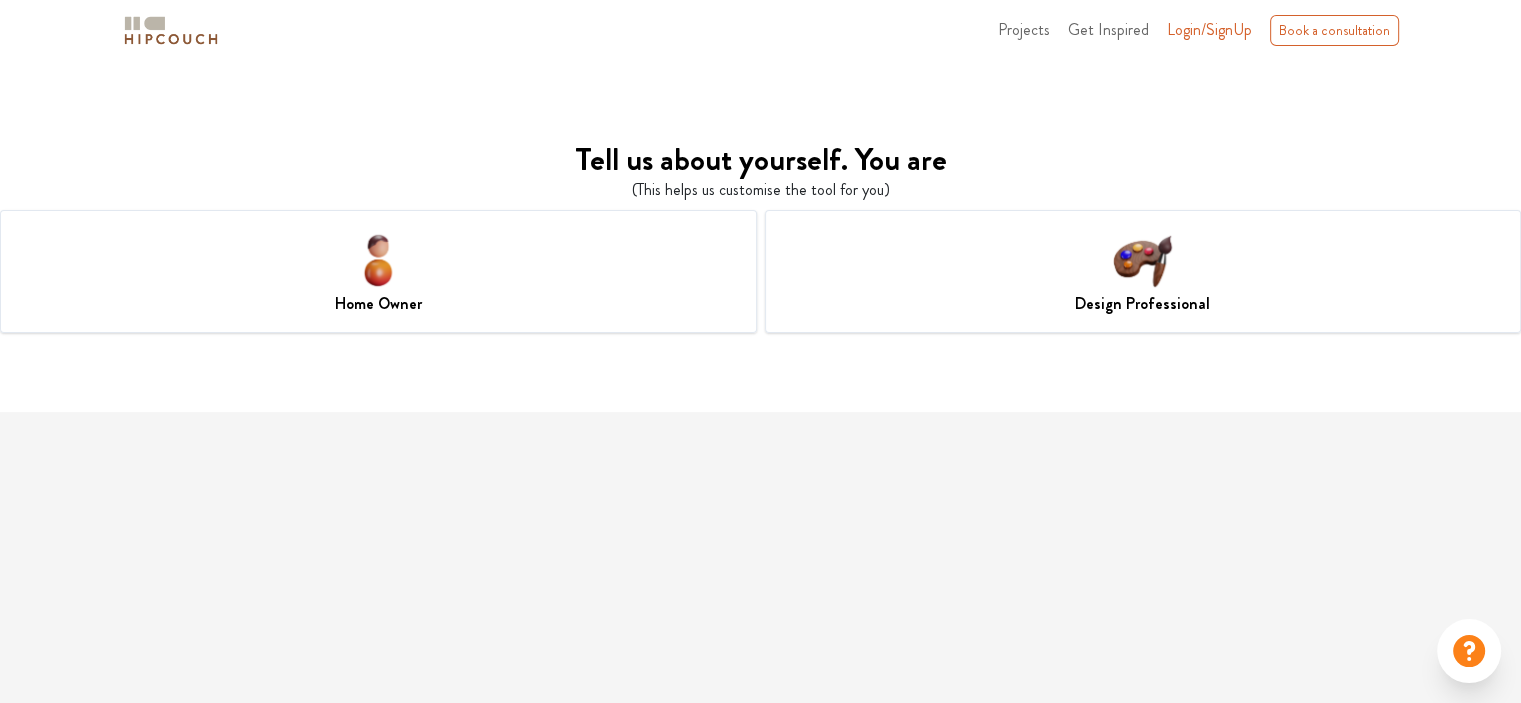 click on "Design Professional" at bounding box center (1143, 271) 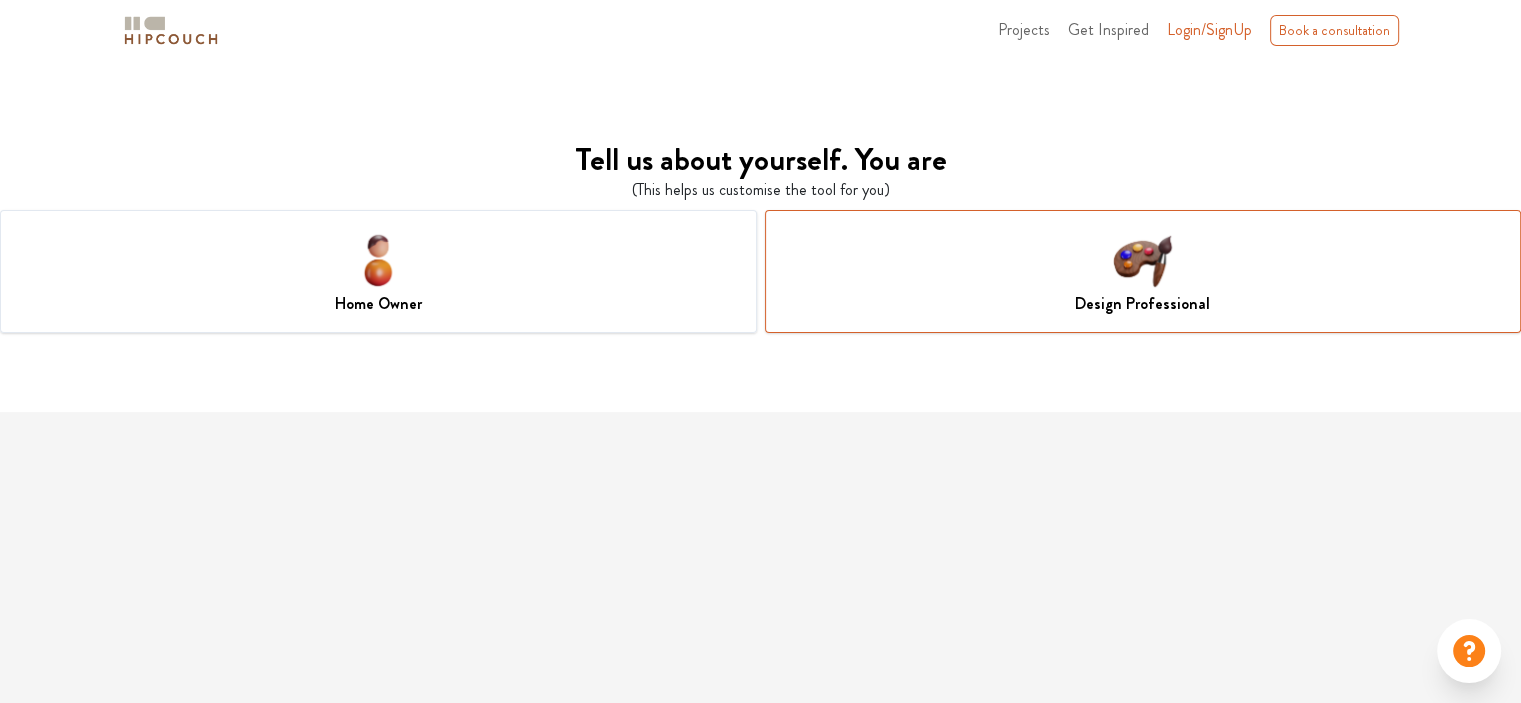 click on "Design Professional" at bounding box center (1143, 271) 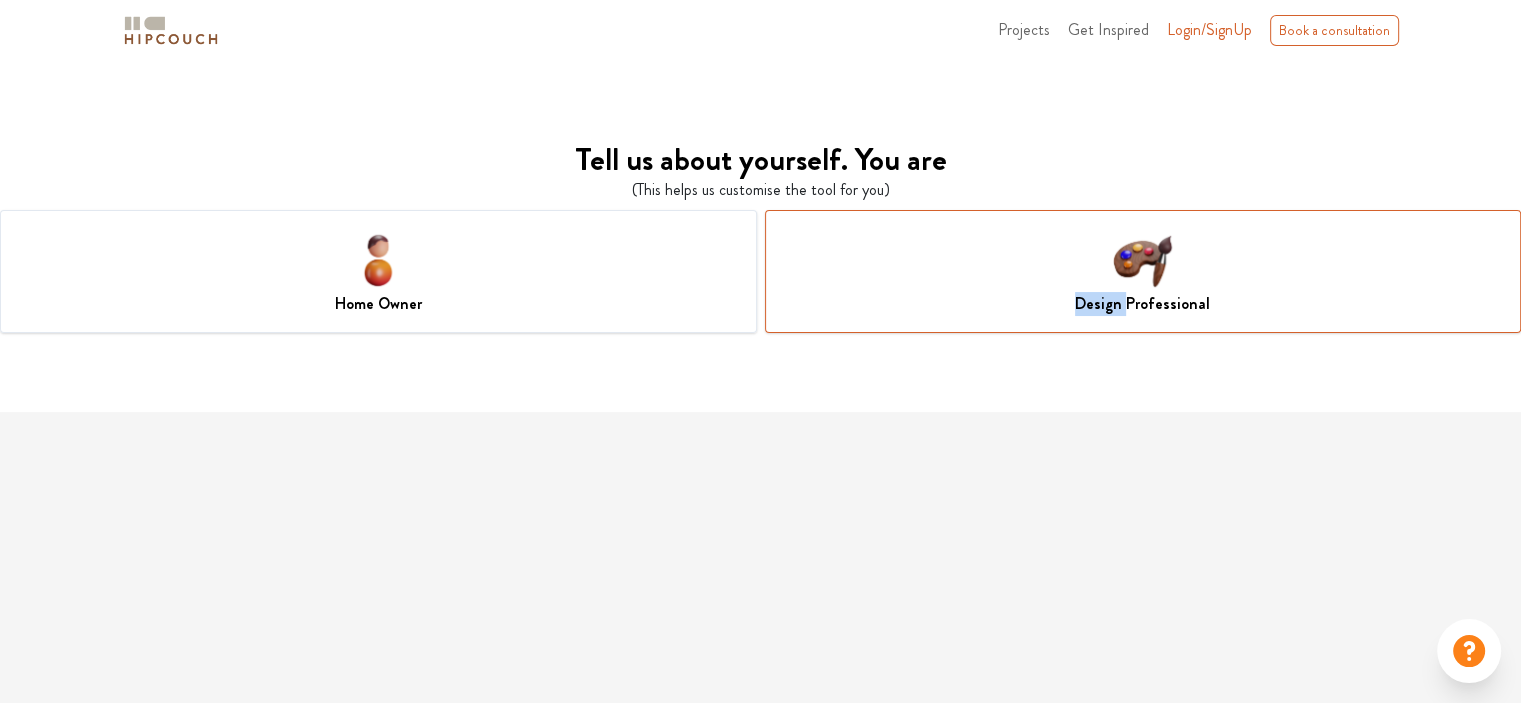 click on "Design Professional" at bounding box center (1143, 271) 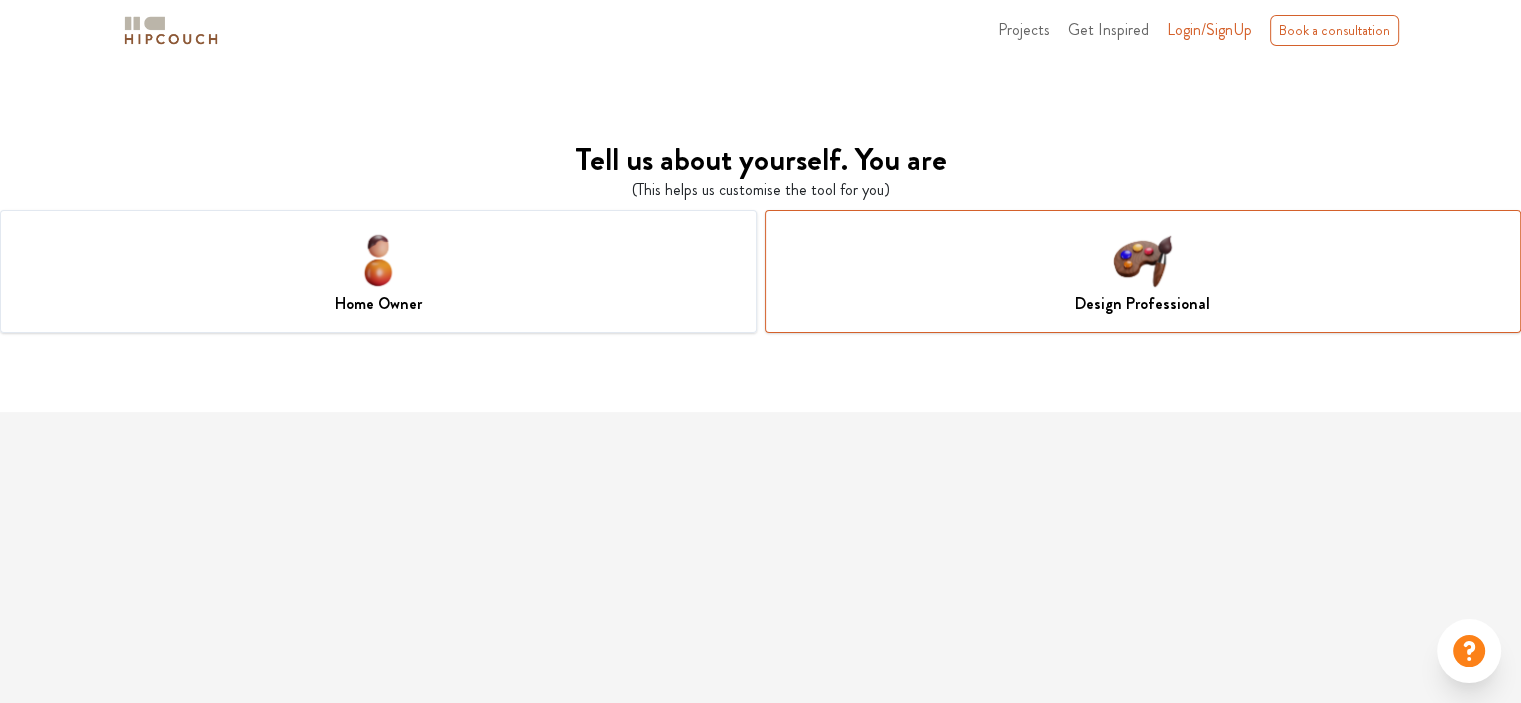 click on "Tell us about yourself. You are (This helps us customise the tool for you) Home Owner Design Professional" at bounding box center [760, 237] 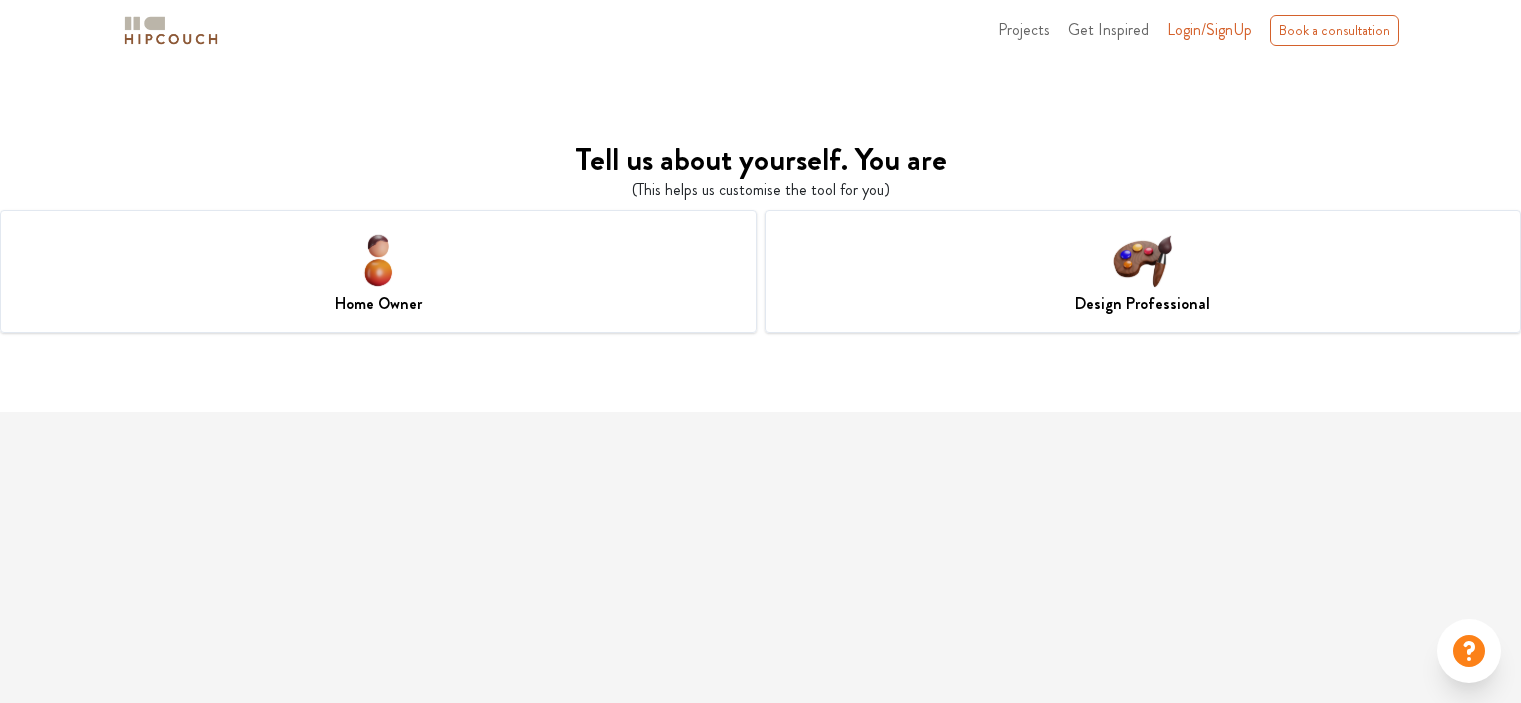 scroll, scrollTop: 0, scrollLeft: 0, axis: both 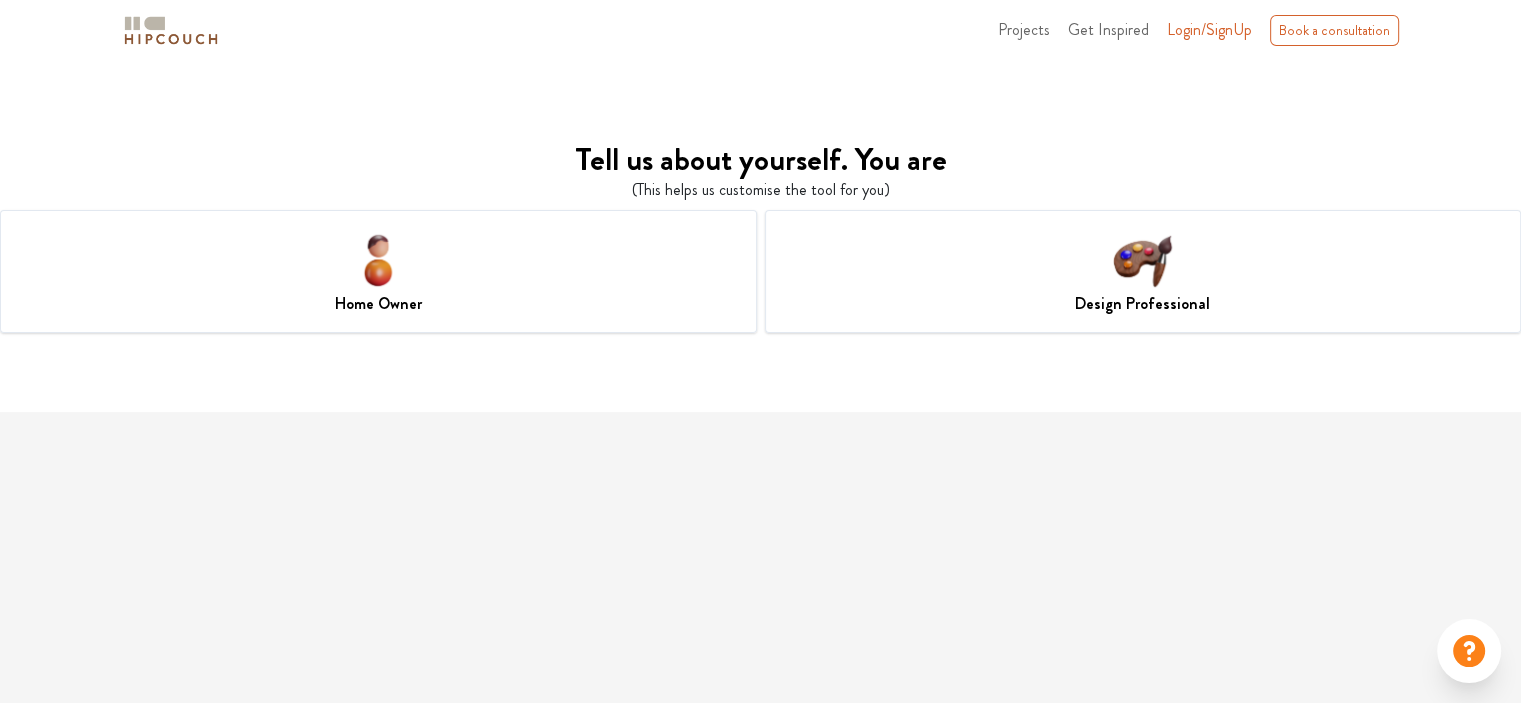 click on "Projects" at bounding box center [1024, 29] 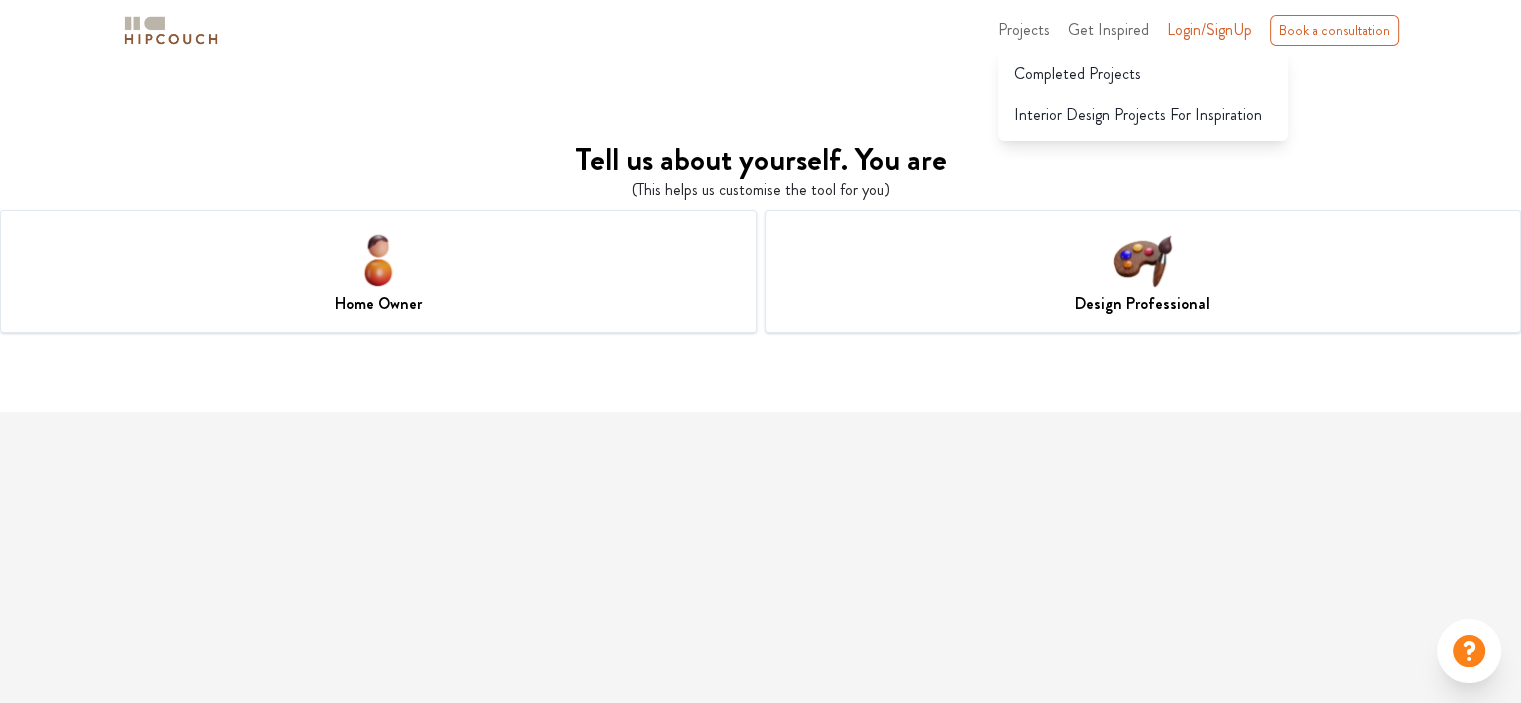 click on "Tell us about yourself. You are (This helps us customise the tool for you) Home Owner Design Professional" at bounding box center [760, 237] 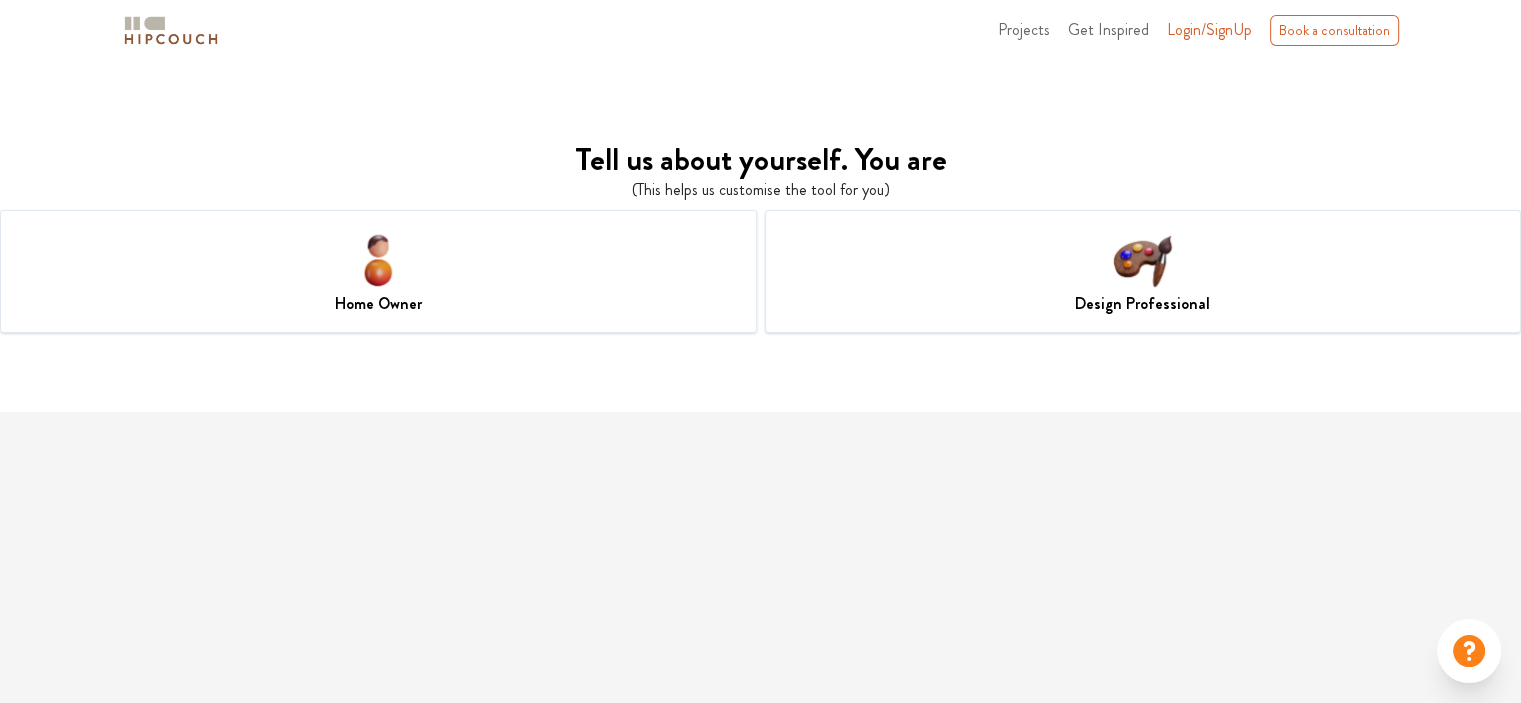 click at bounding box center [171, 30] 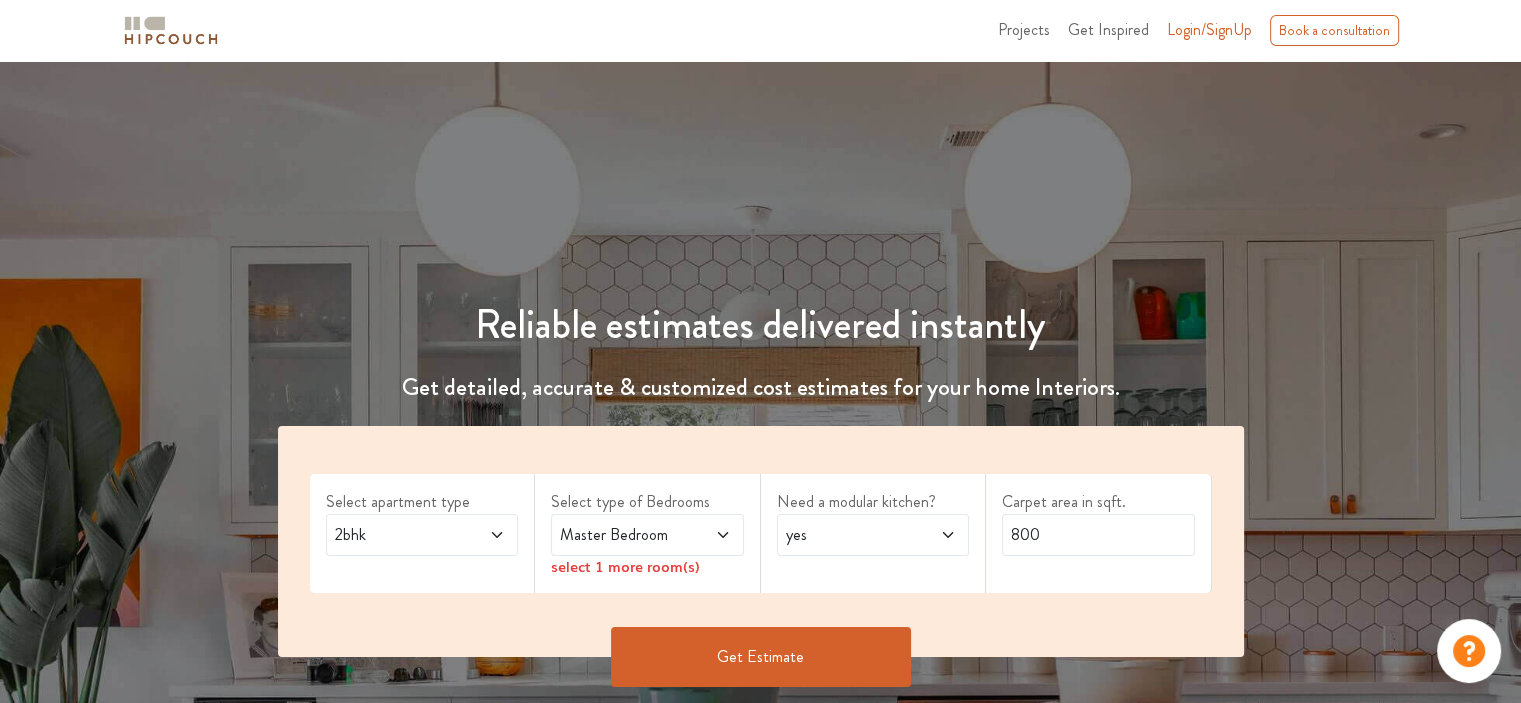click on "Projects Get Inspired Login/SignUp Book a consultation" at bounding box center (1203, 30) 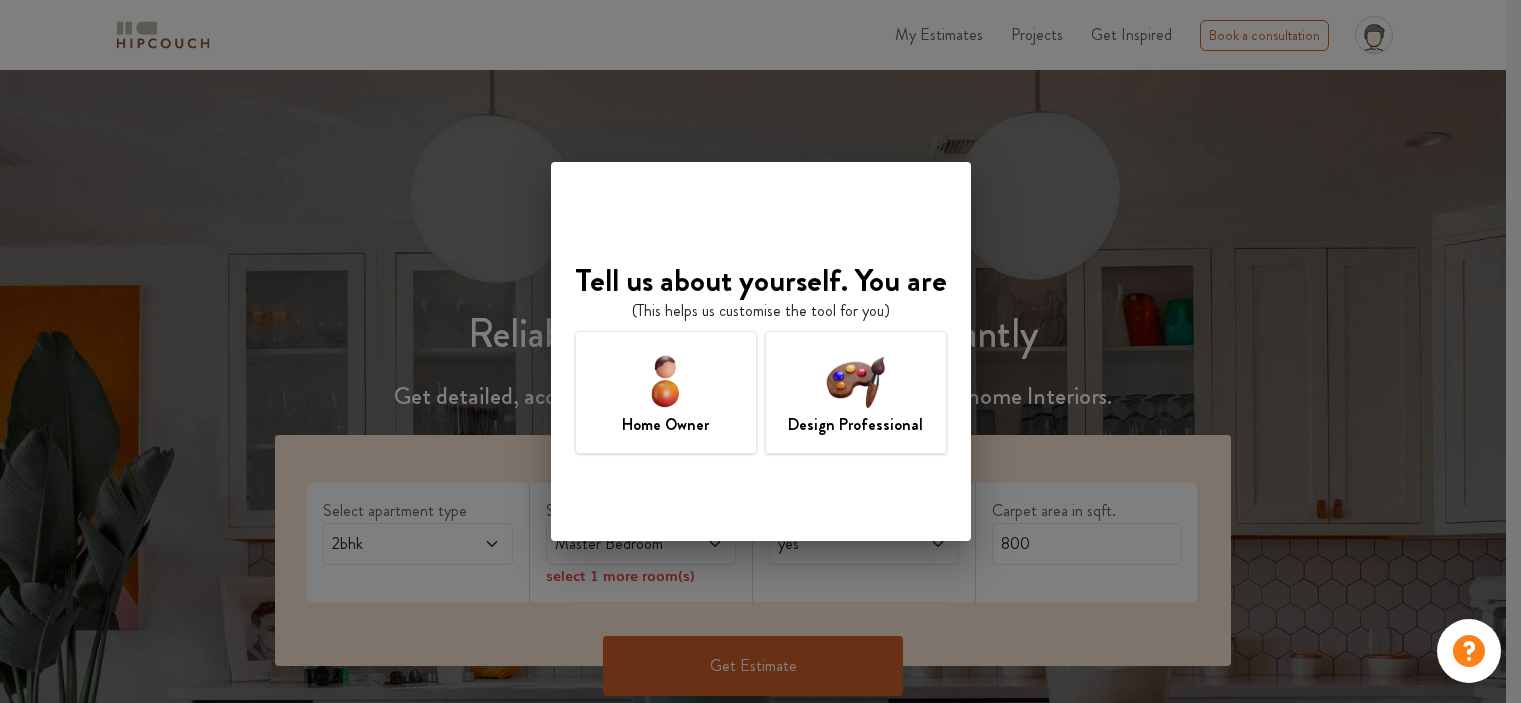 scroll, scrollTop: 0, scrollLeft: 0, axis: both 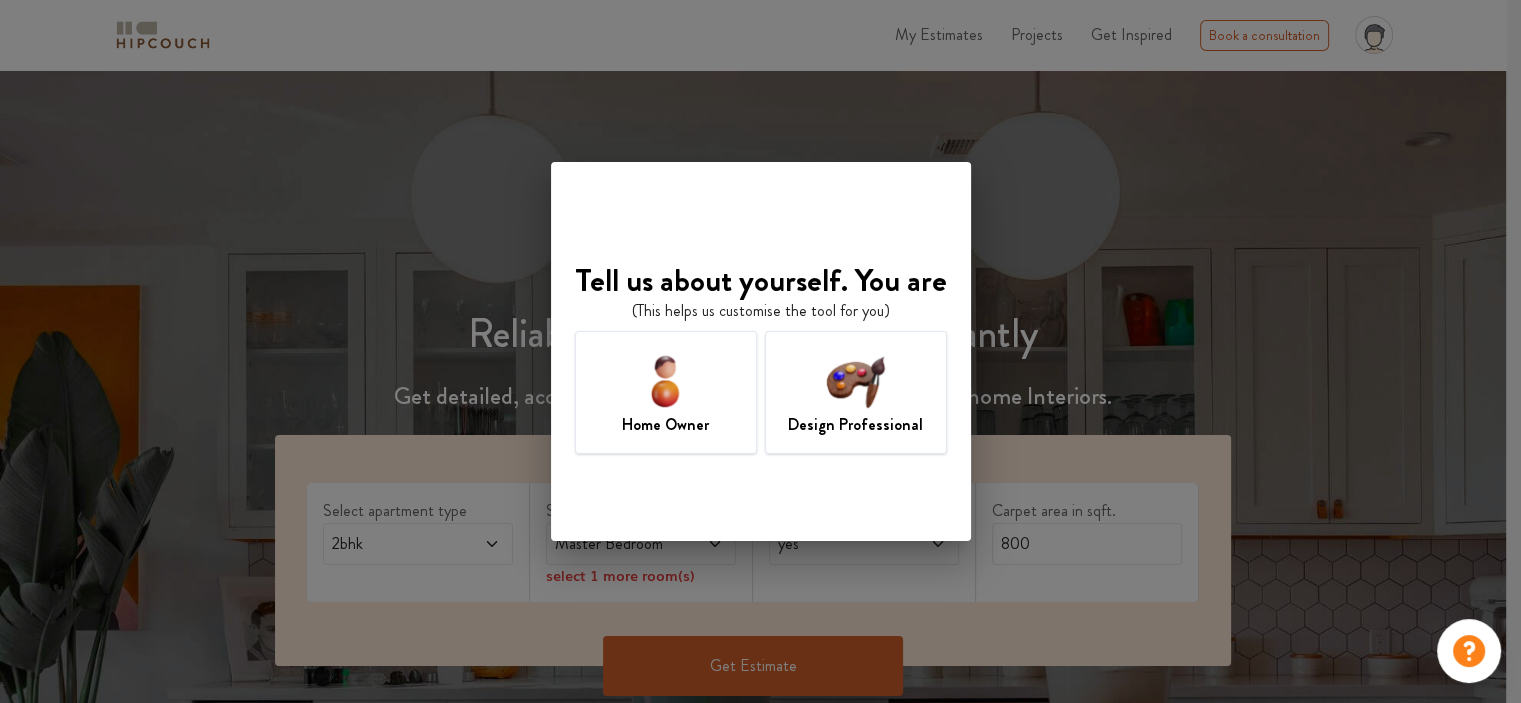 click at bounding box center (665, 380) 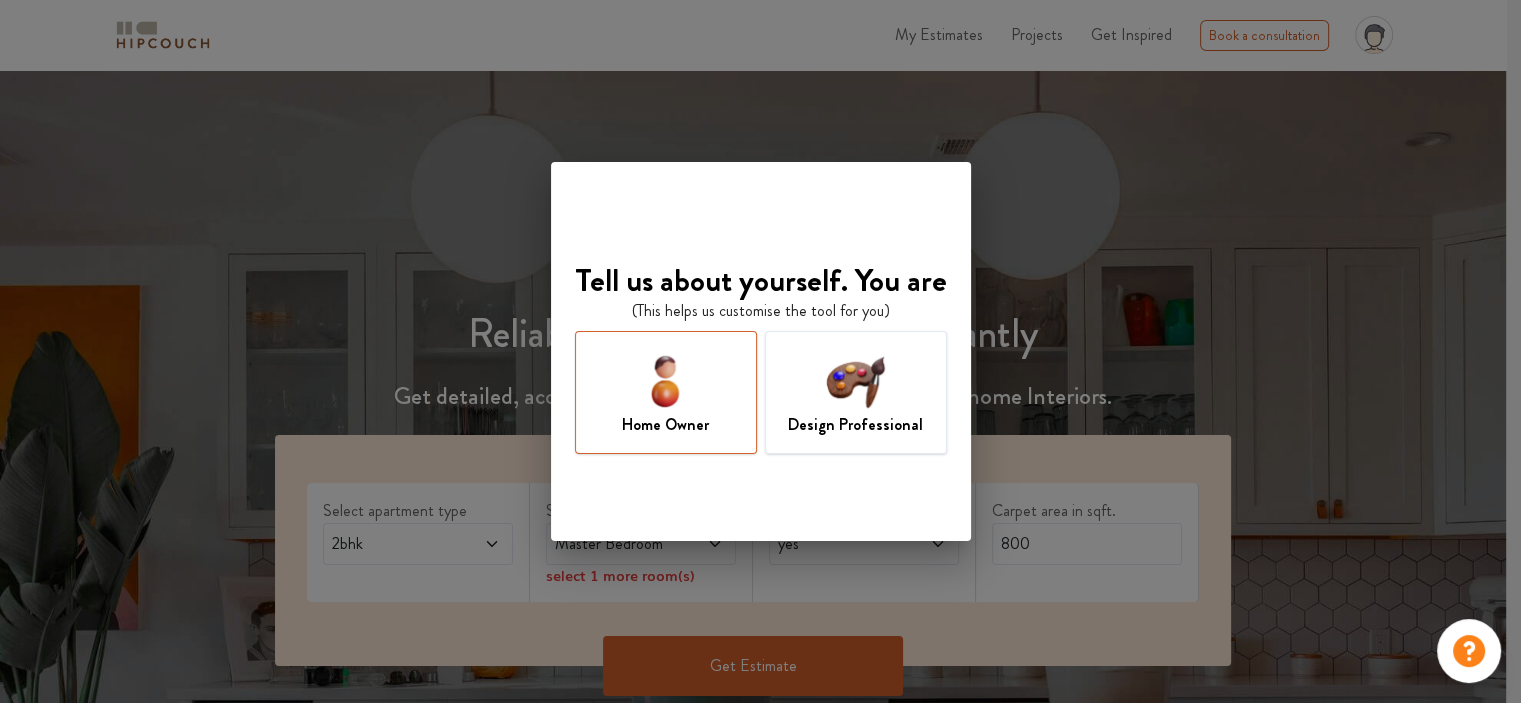 click at bounding box center [665, 380] 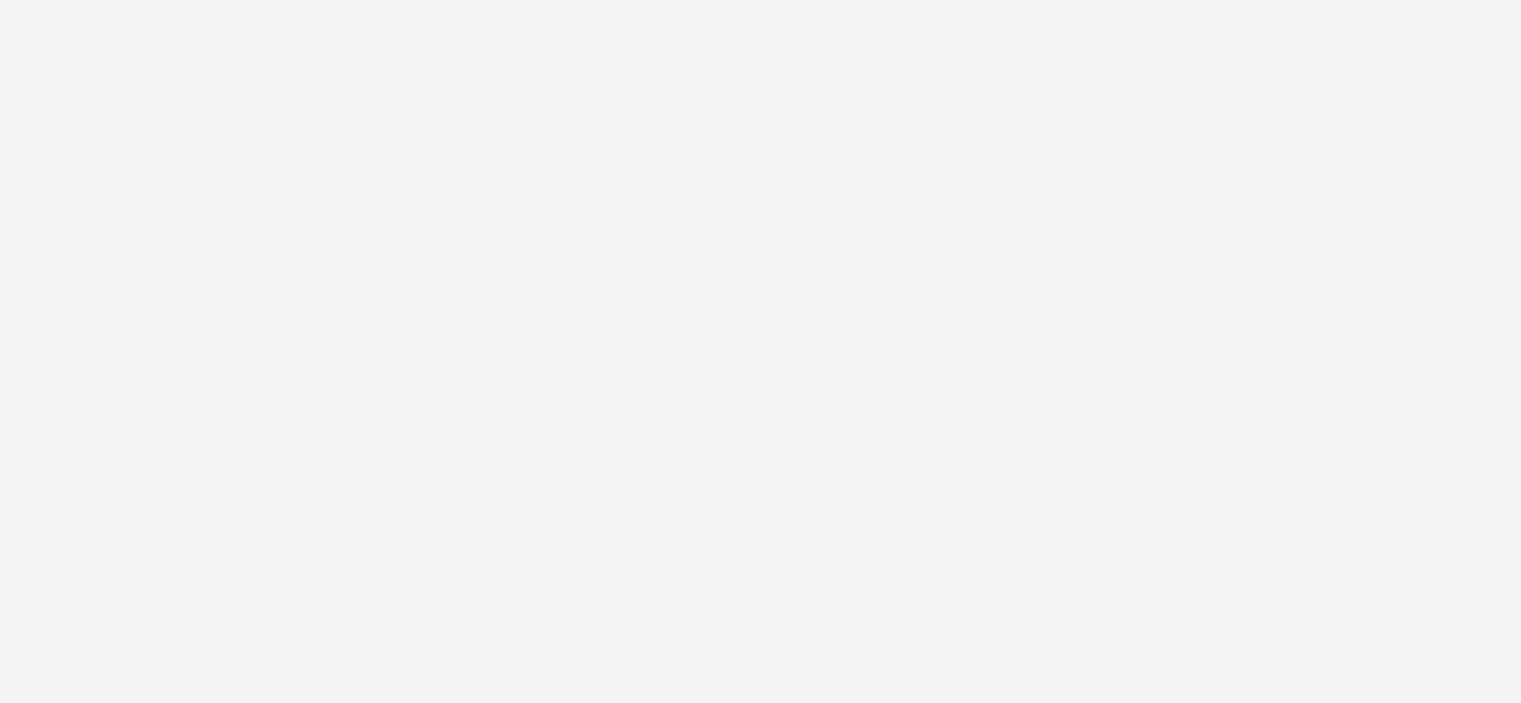 click at bounding box center [760, 351] 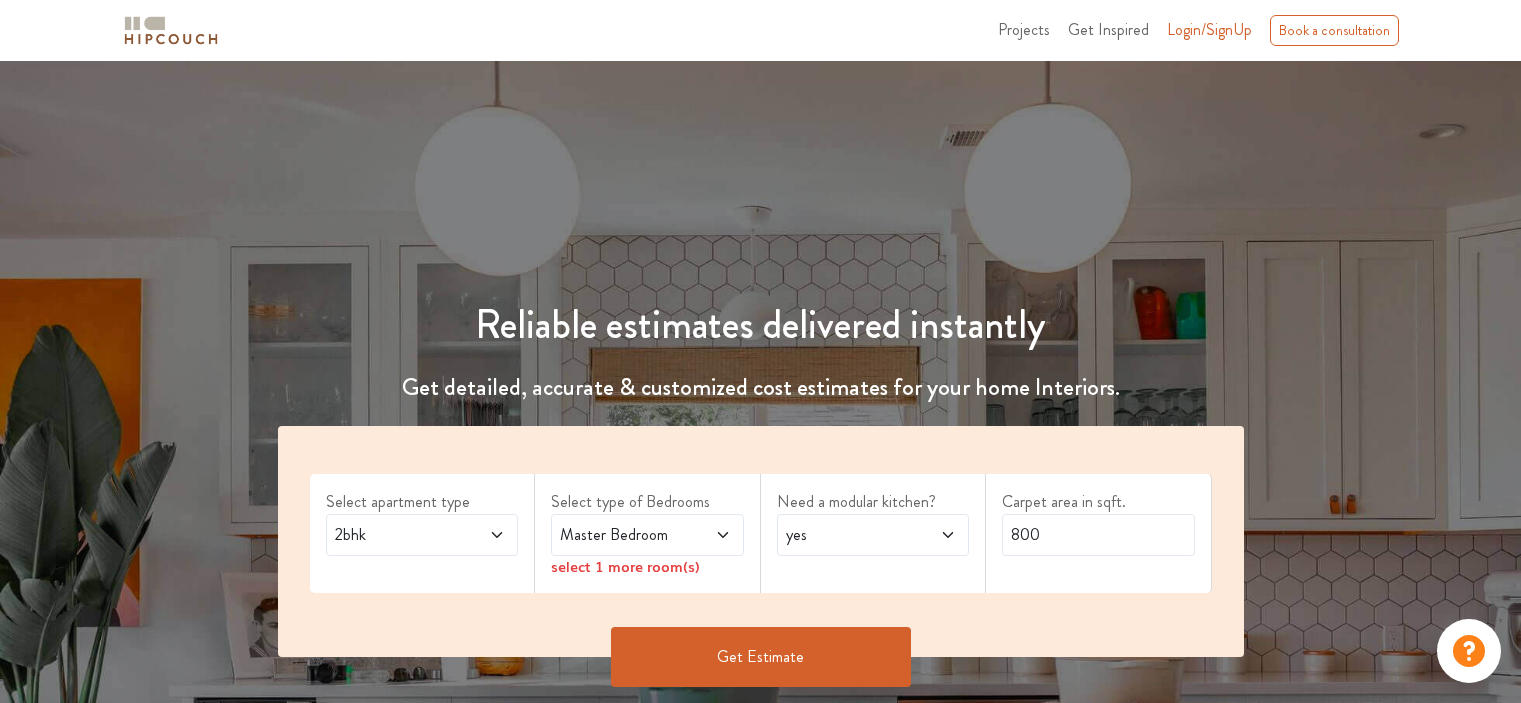 scroll, scrollTop: 0, scrollLeft: 0, axis: both 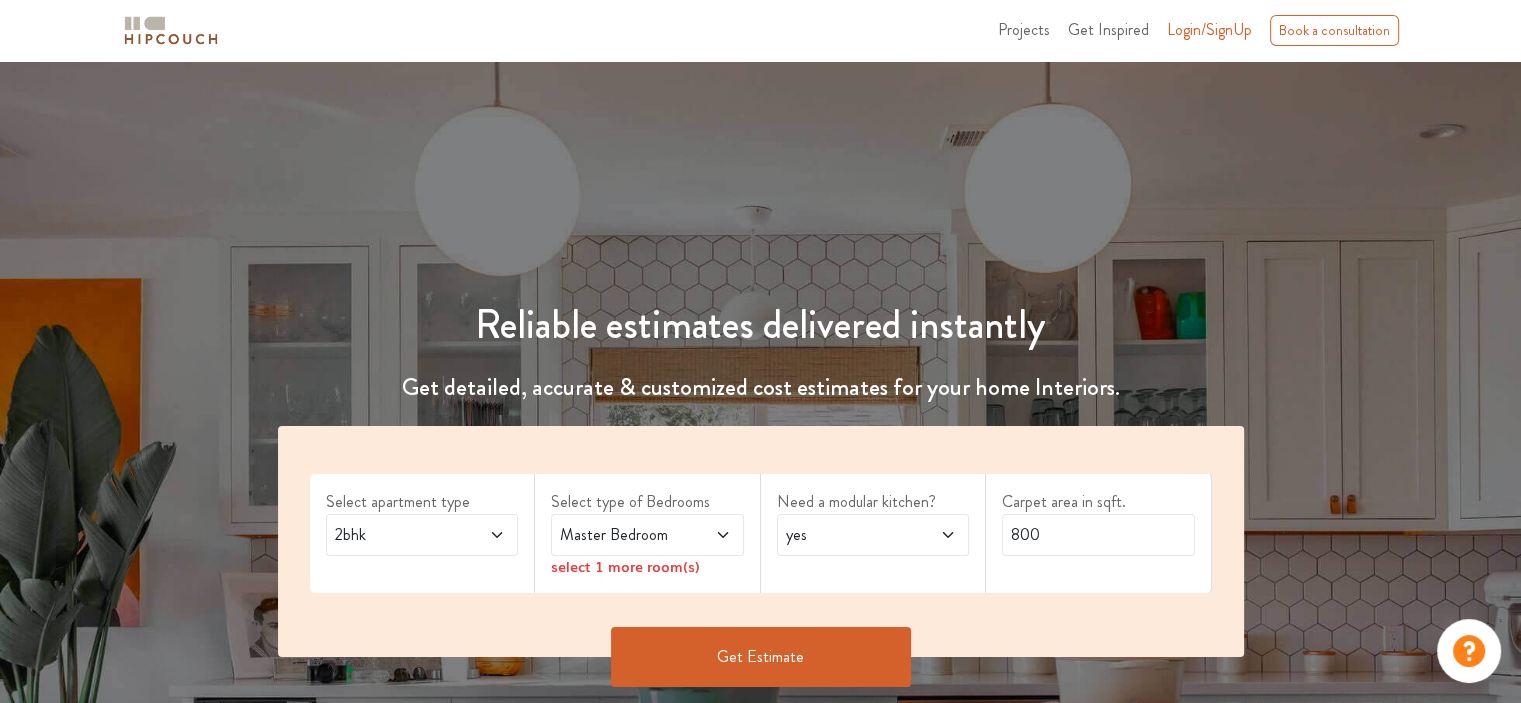 click on "Login/SignUp" at bounding box center [1209, 29] 